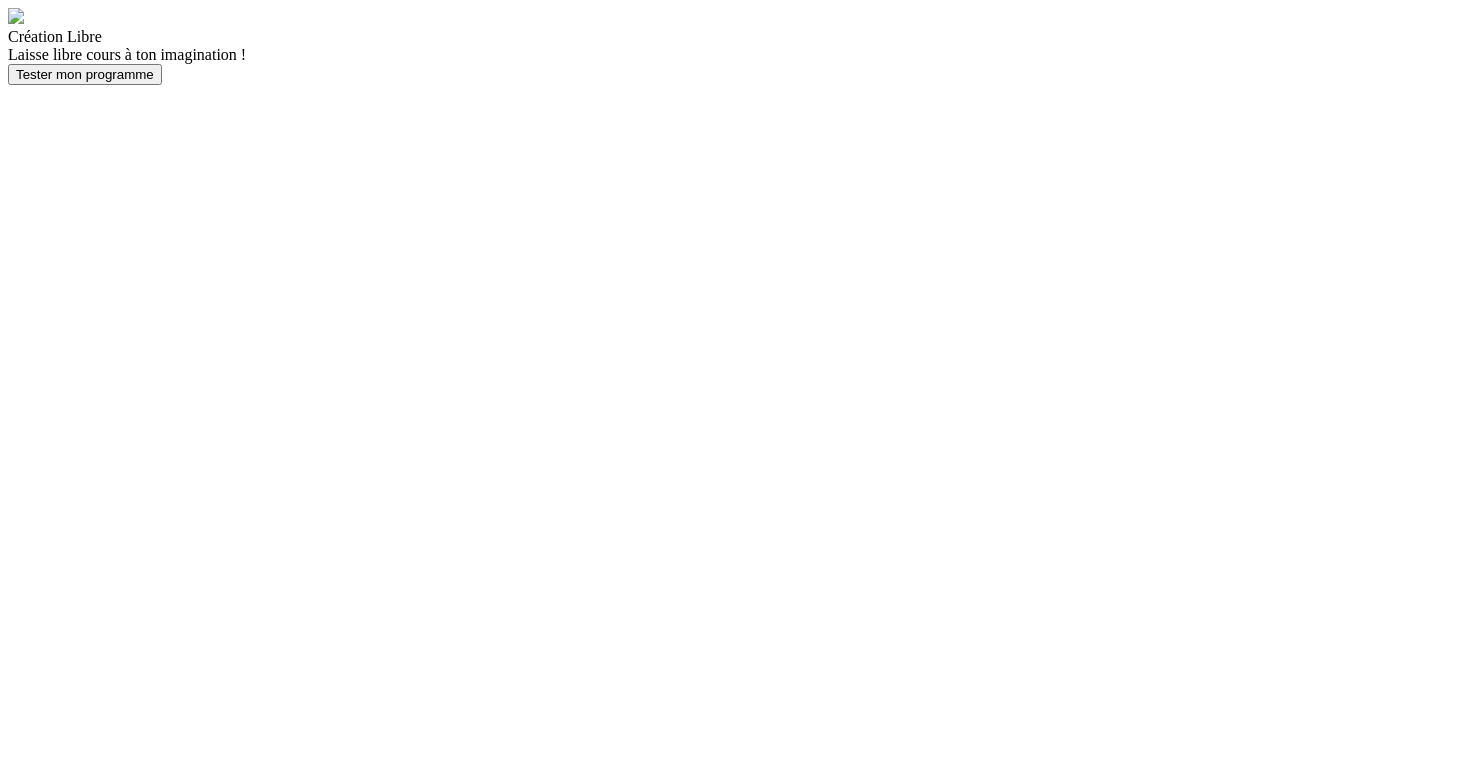 scroll, scrollTop: 0, scrollLeft: 0, axis: both 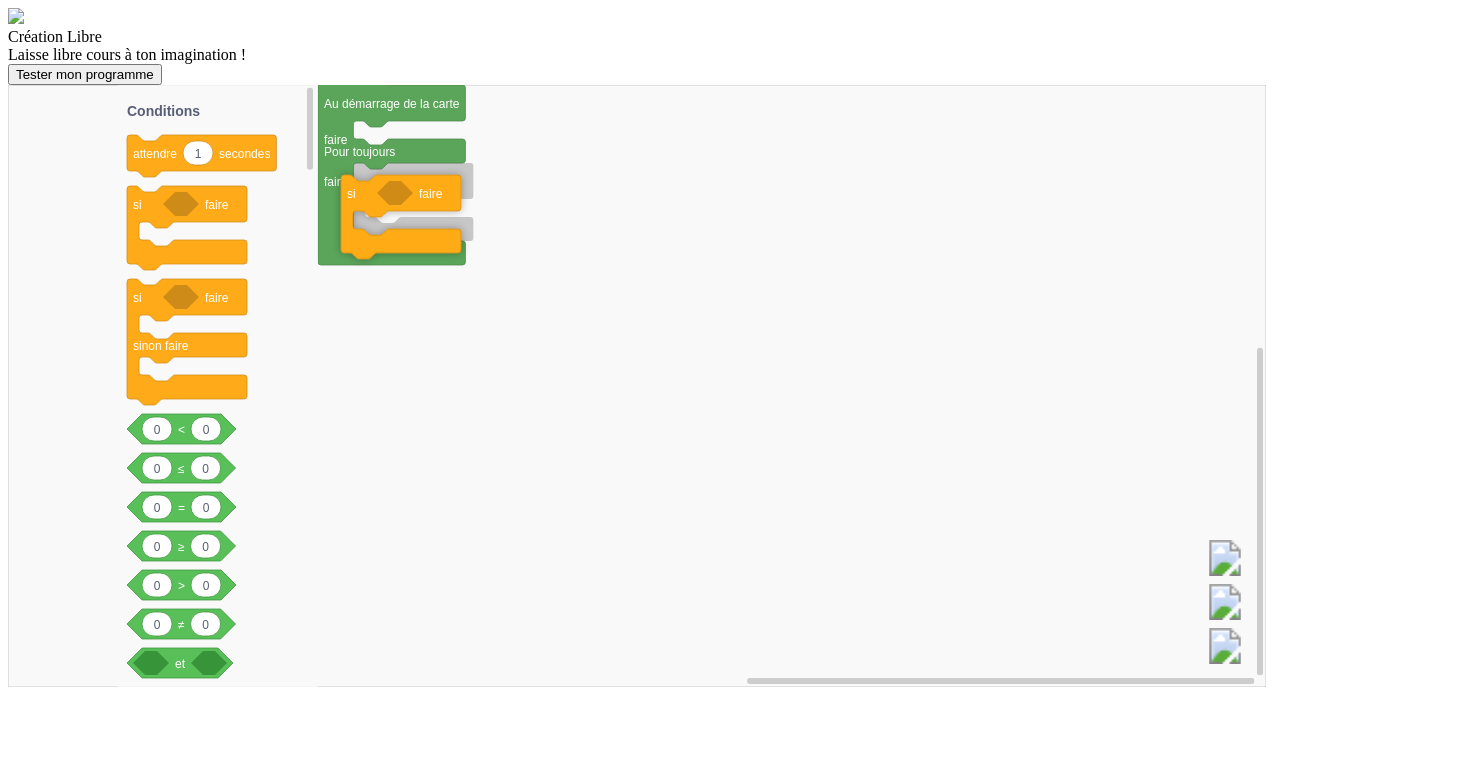 drag, startPoint x: 254, startPoint y: 270, endPoint x: 468, endPoint y: 259, distance: 214.28252 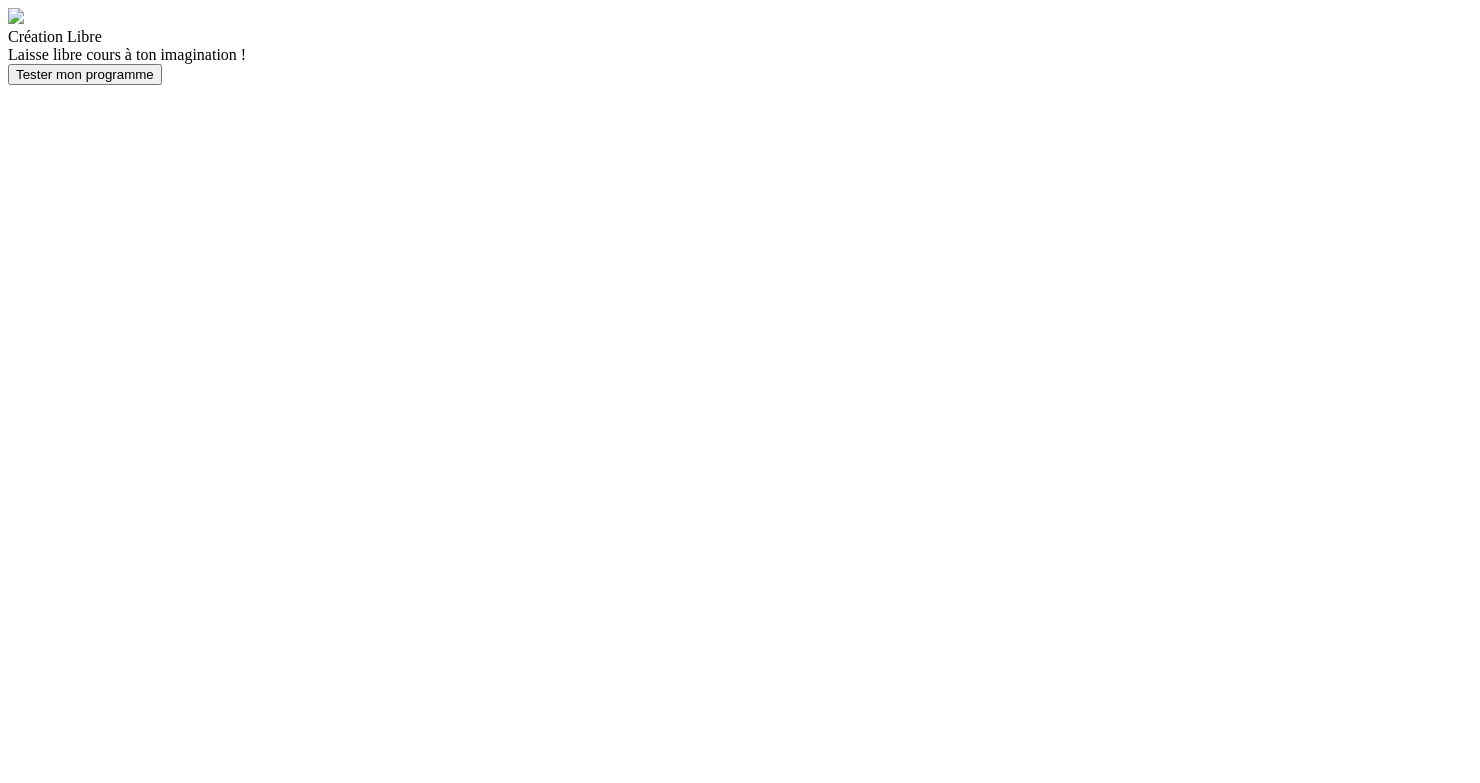 click on "Led" at bounding box center (62, 107) 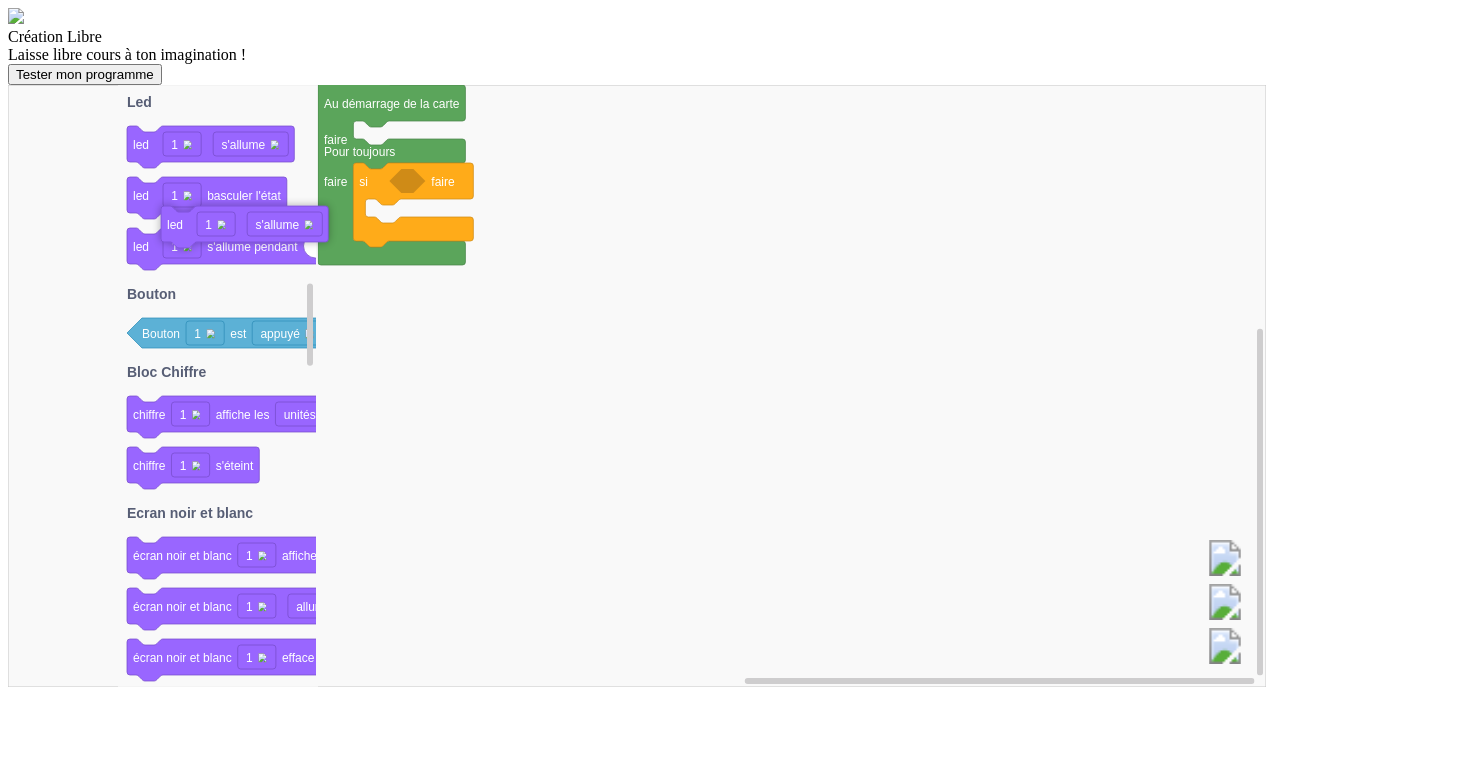 drag, startPoint x: 257, startPoint y: 229, endPoint x: 266, endPoint y: 308, distance: 79.51101 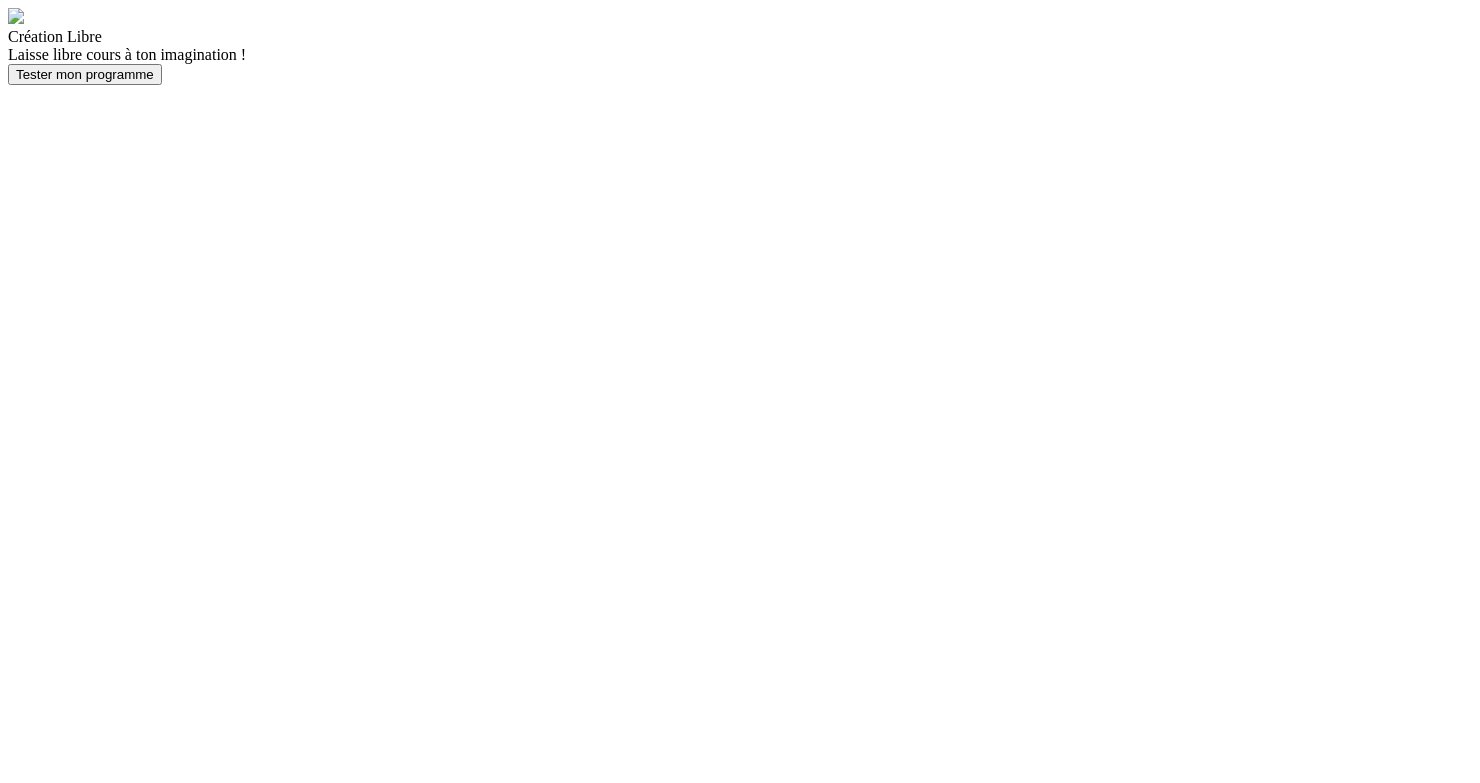 click on "Conditions" at bounding box center [62, 107] 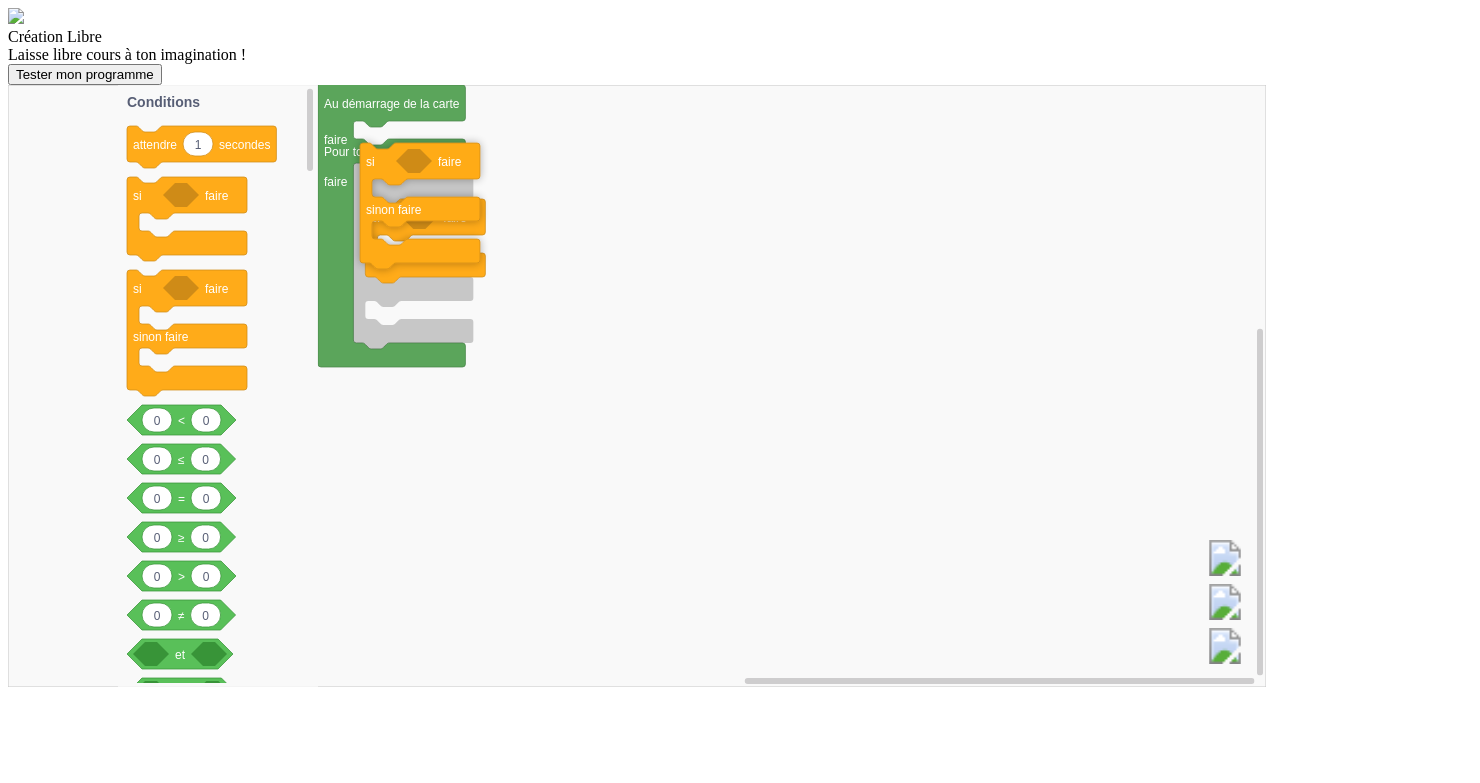 drag, startPoint x: 277, startPoint y: 365, endPoint x: 490, endPoint y: 251, distance: 241.58849 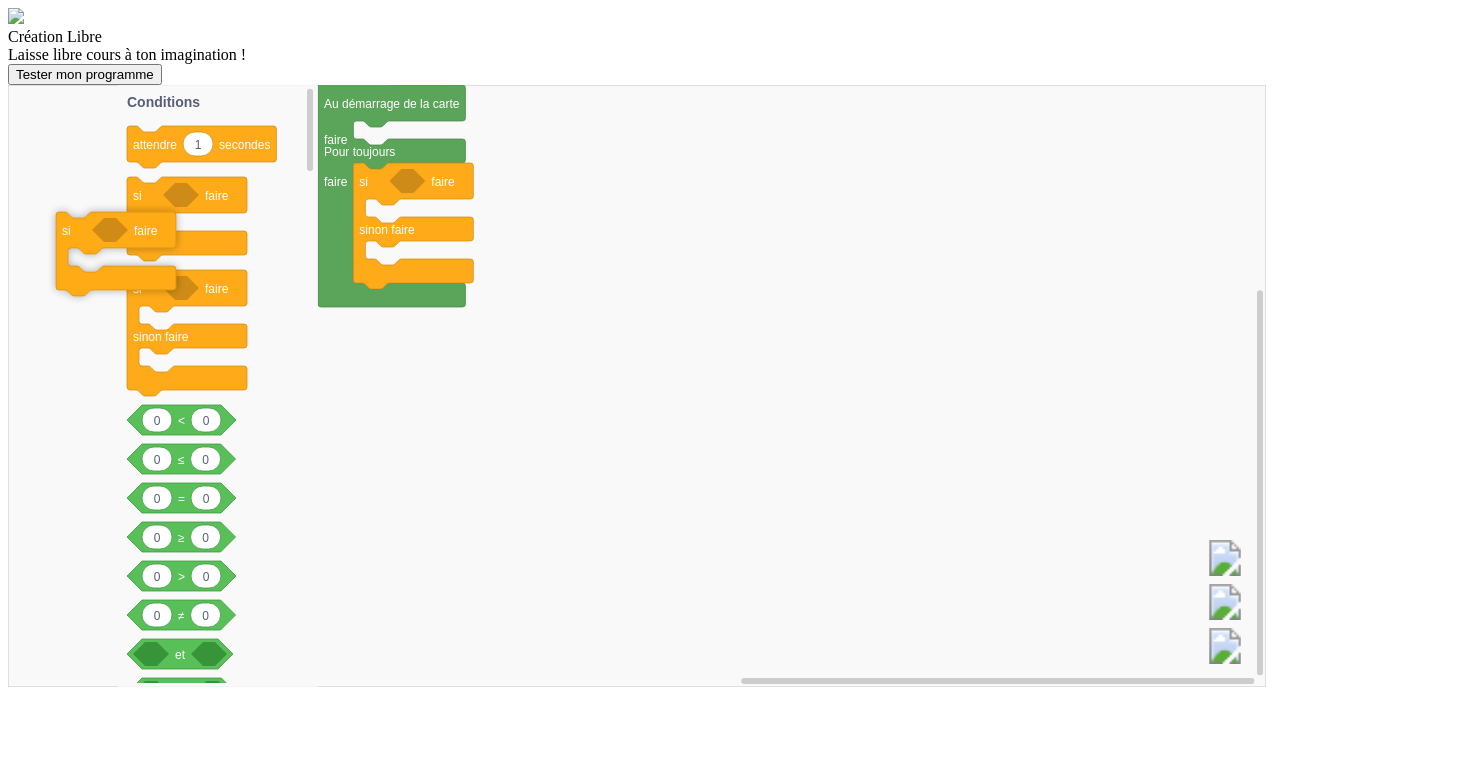 drag, startPoint x: 506, startPoint y: 292, endPoint x: 197, endPoint y: 305, distance: 309.27335 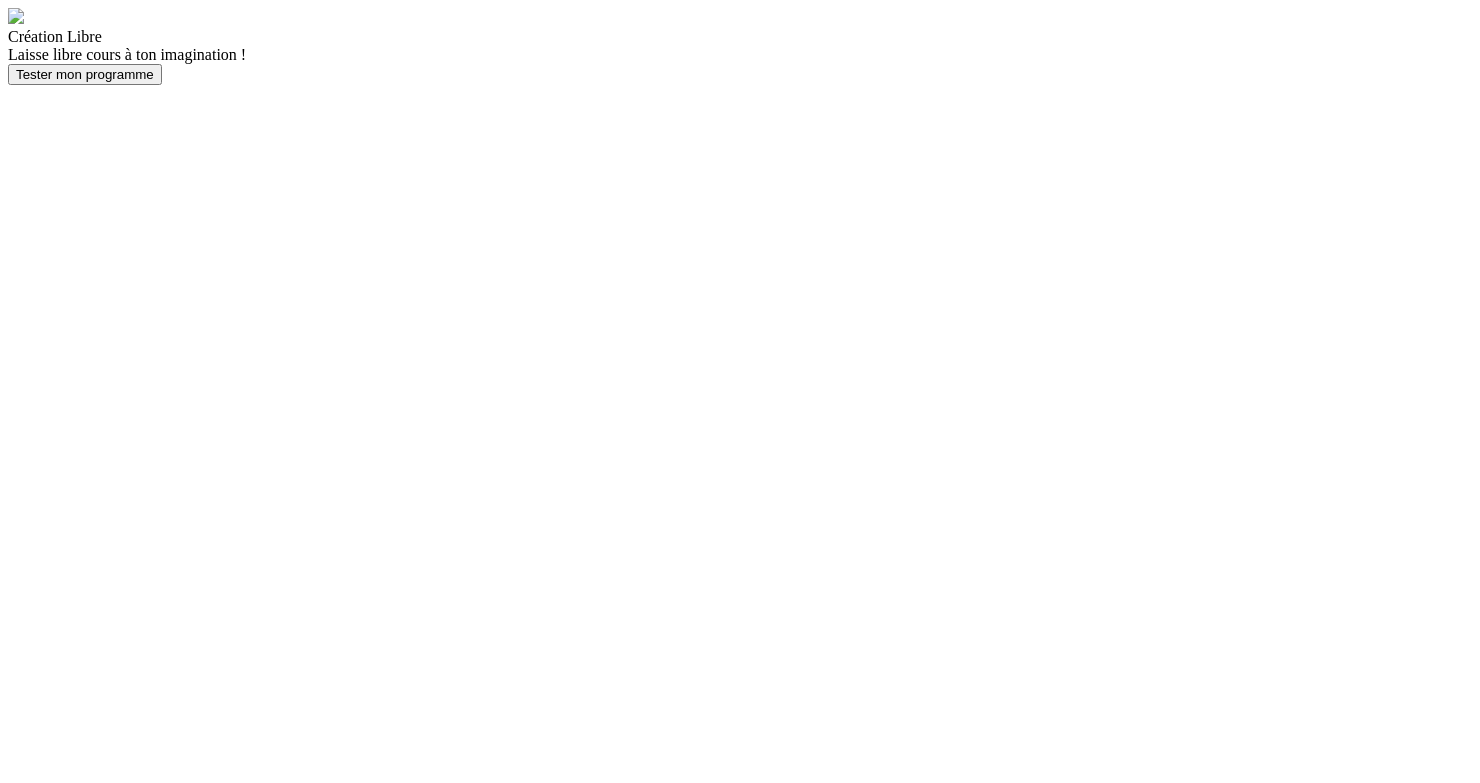 click on "Led" at bounding box center [62, 107] 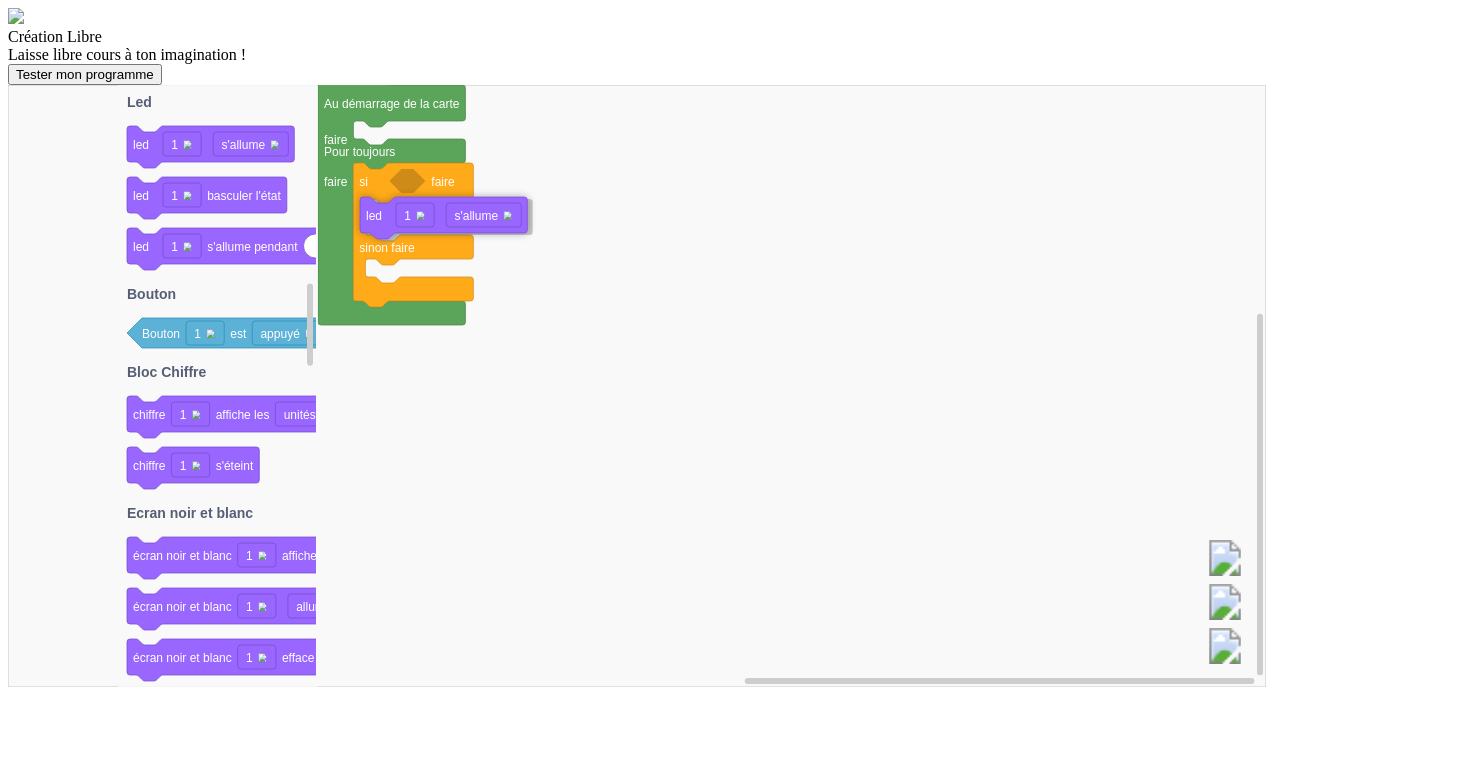 drag, startPoint x: 260, startPoint y: 215, endPoint x: 493, endPoint y: 286, distance: 243.5775 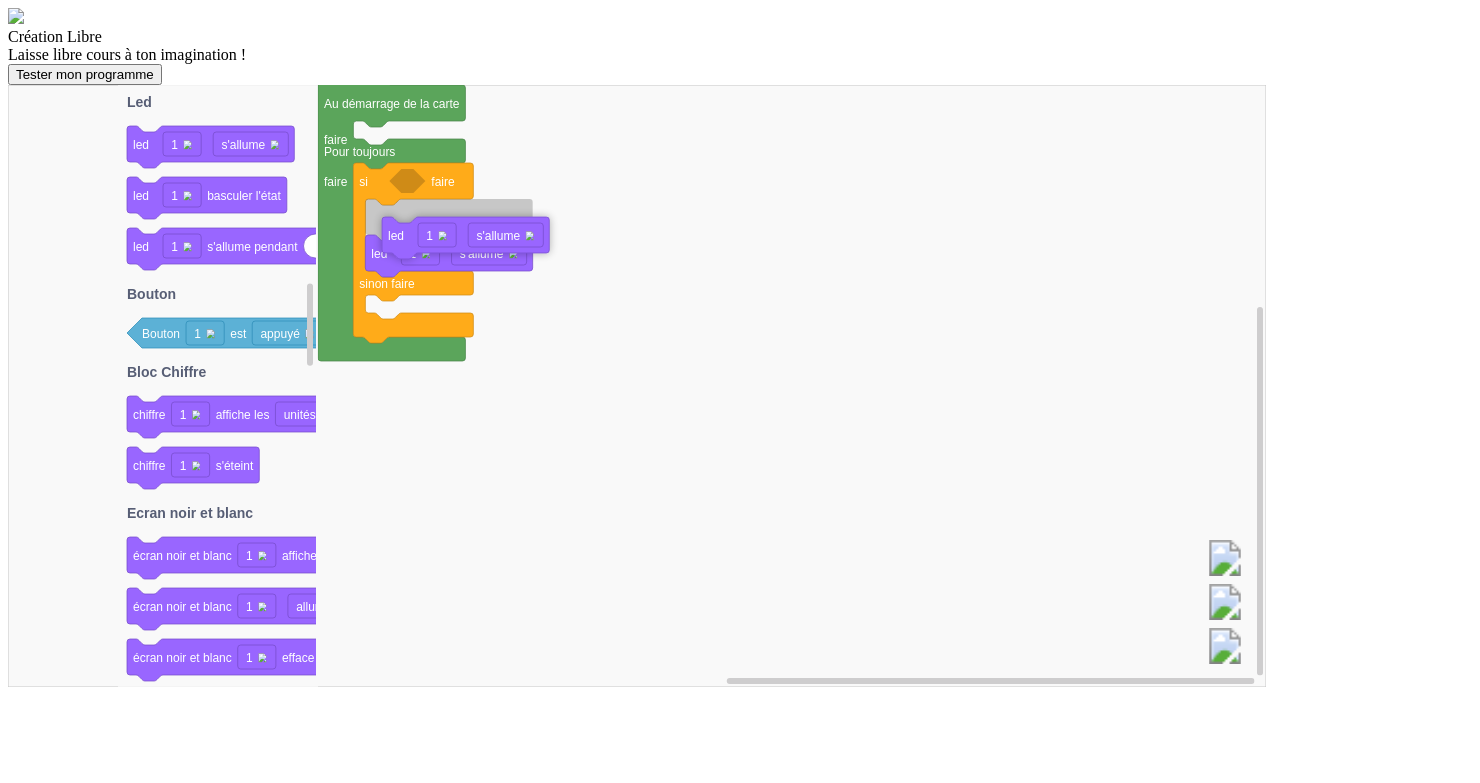 drag, startPoint x: 352, startPoint y: 227, endPoint x: 607, endPoint y: 318, distance: 270.7508 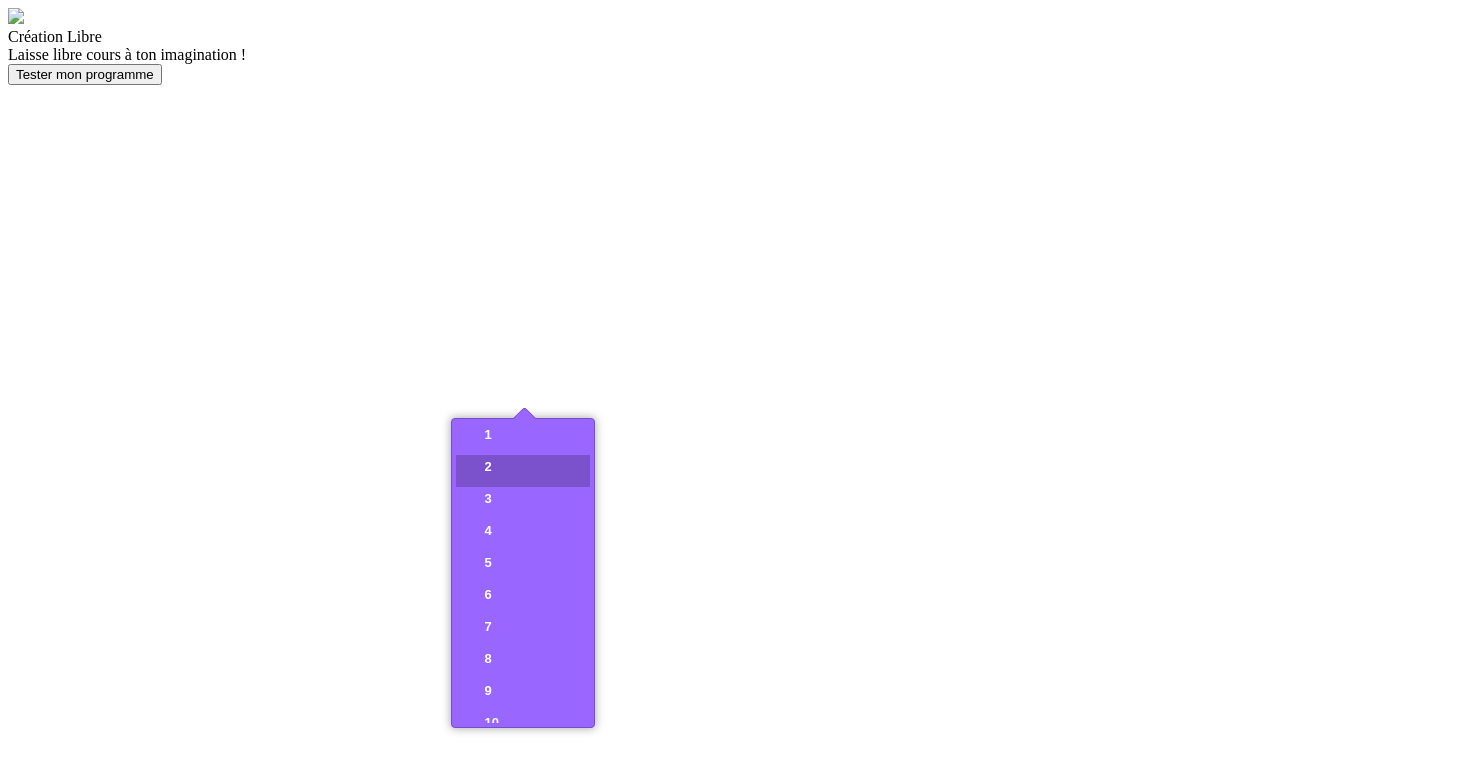 click on "2" at bounding box center [522, 471] 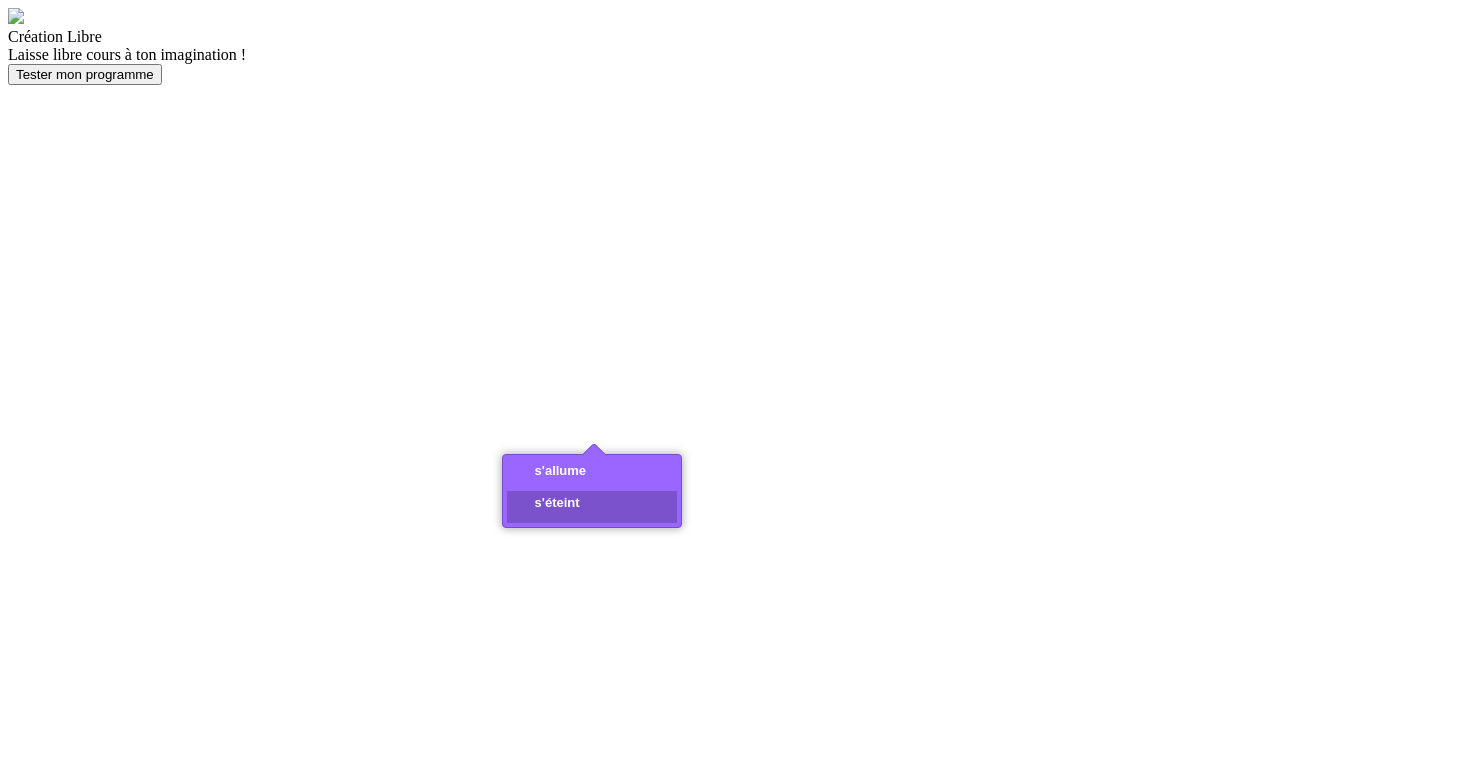 click on "s'éteint" at bounding box center (592, 507) 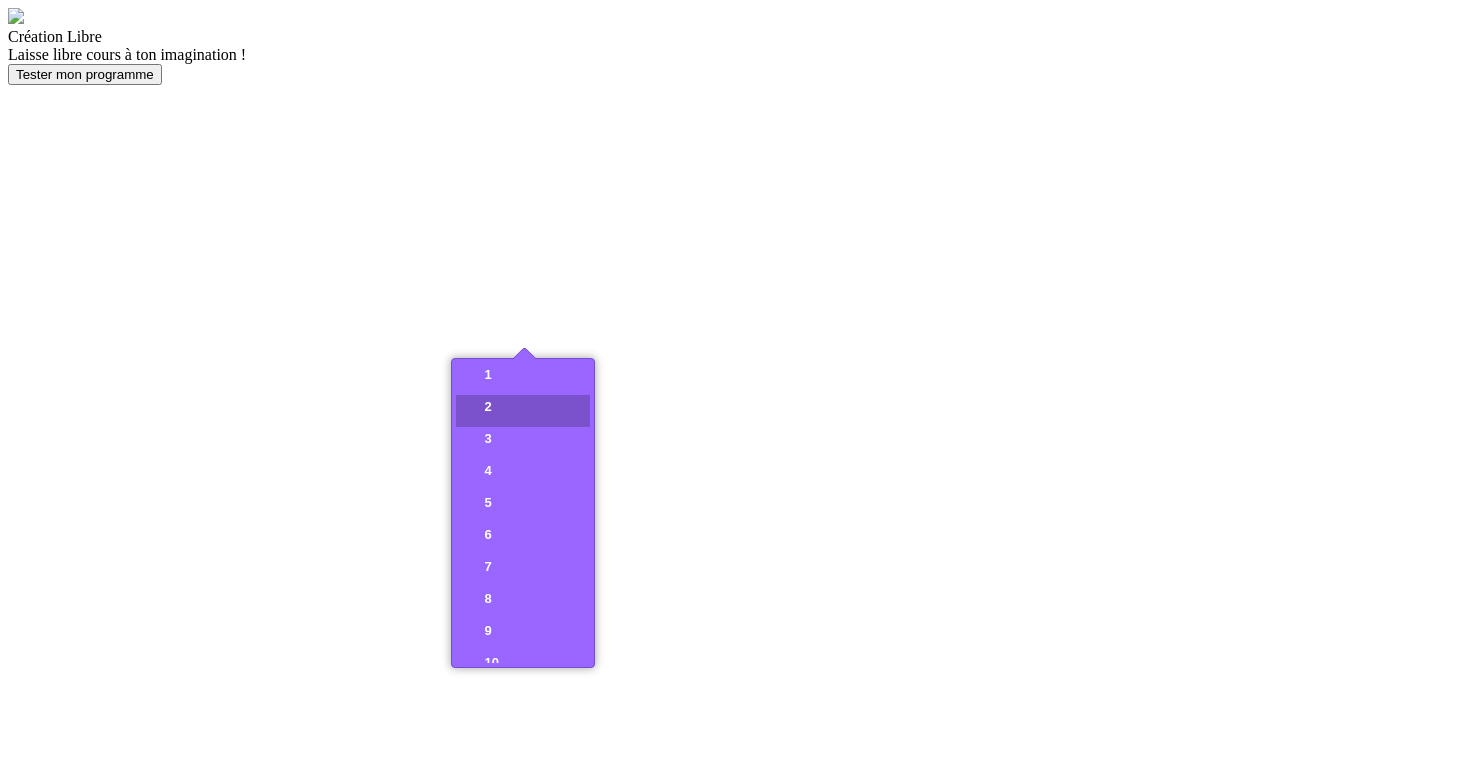 click on "2" at bounding box center [522, 411] 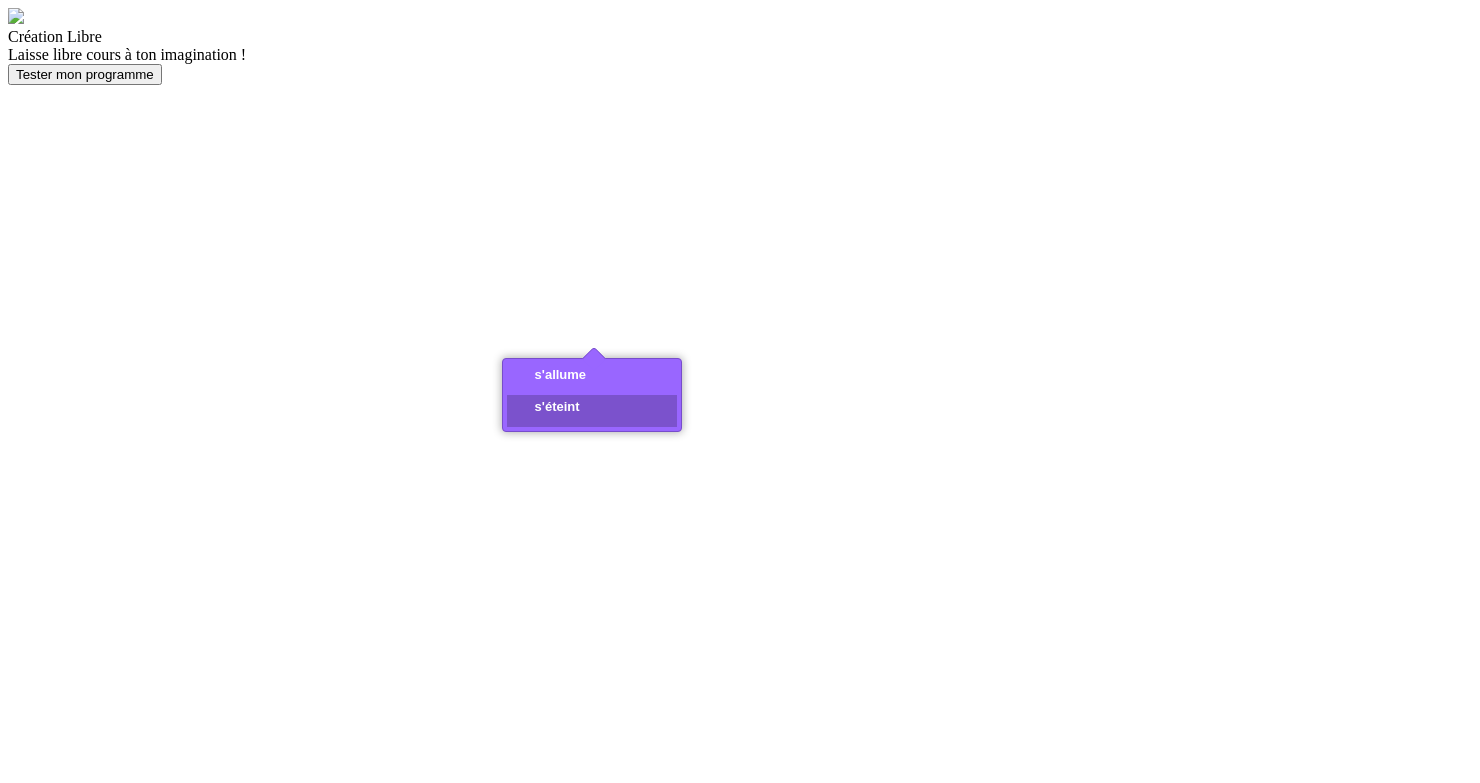 click on "s'éteint" at bounding box center (561, 406) 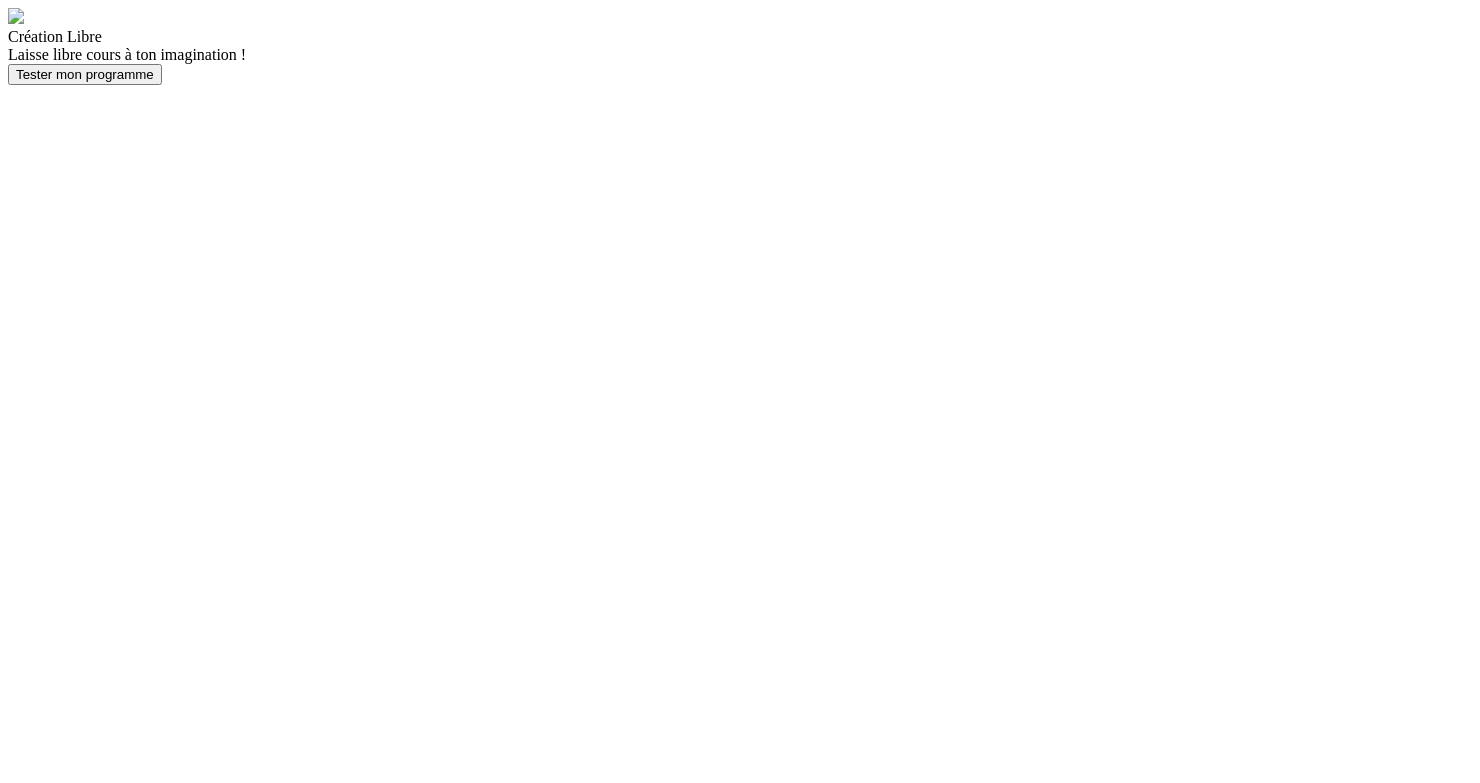 click on "Tester mon programme" at bounding box center [85, 74] 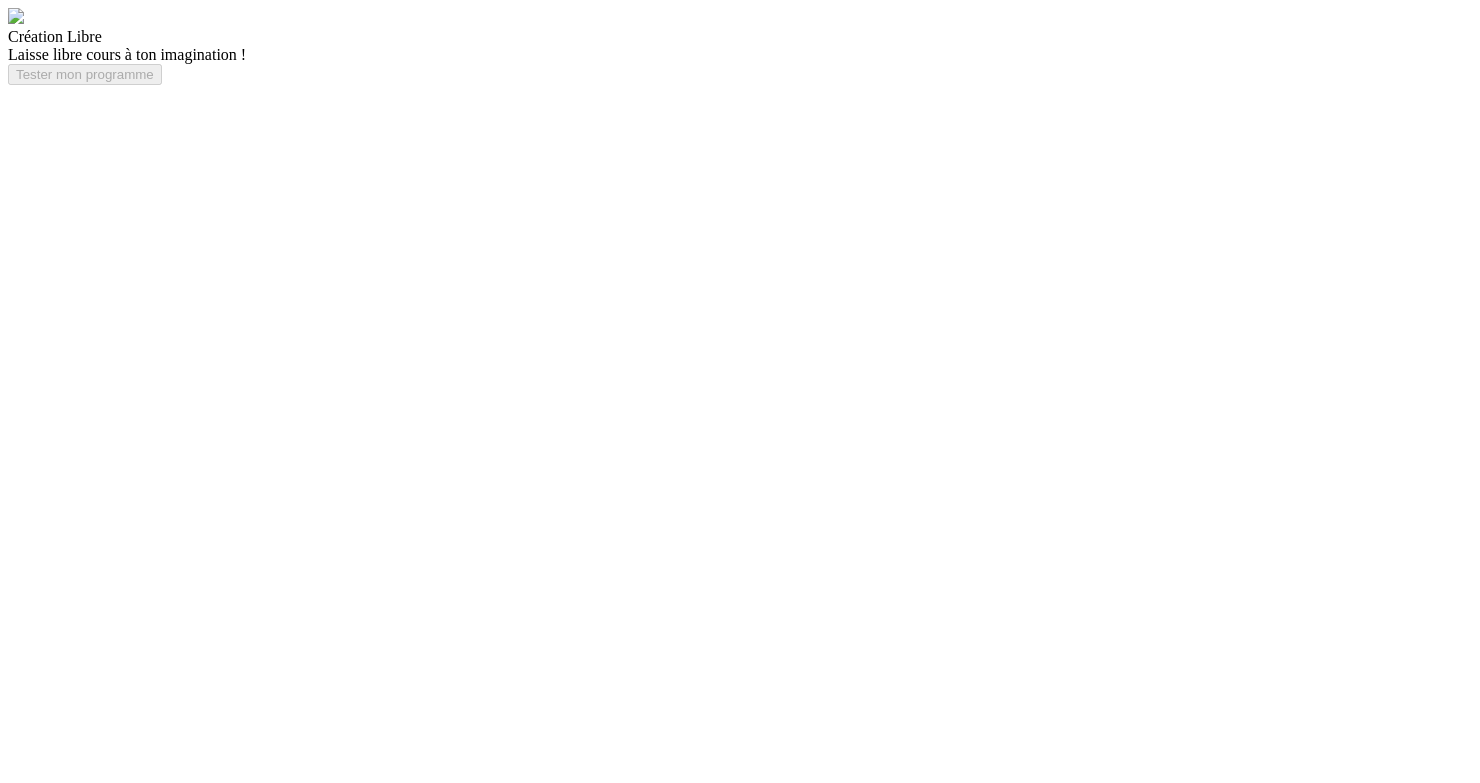 click at bounding box center [637, 386] 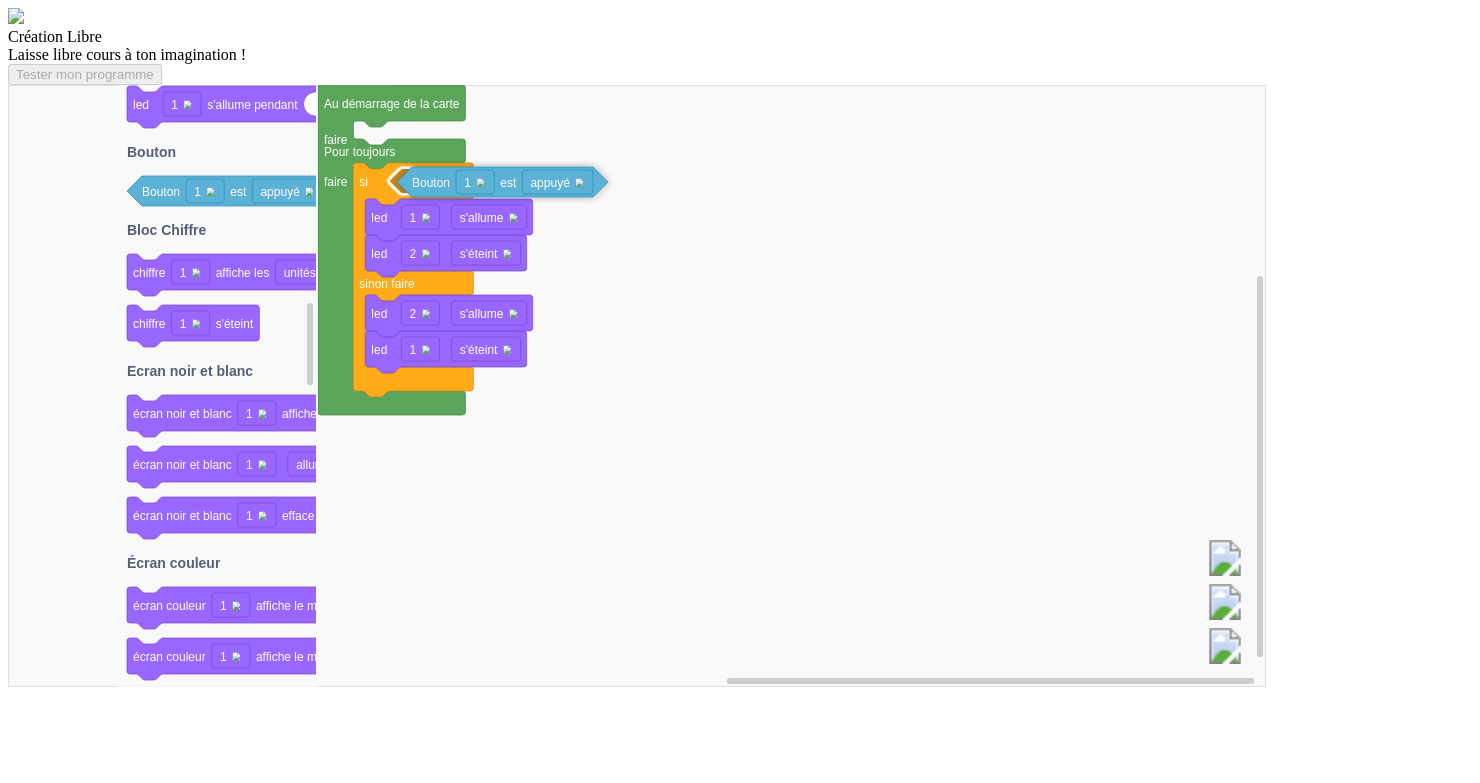 drag, startPoint x: 274, startPoint y: 267, endPoint x: 542, endPoint y: 255, distance: 268.26852 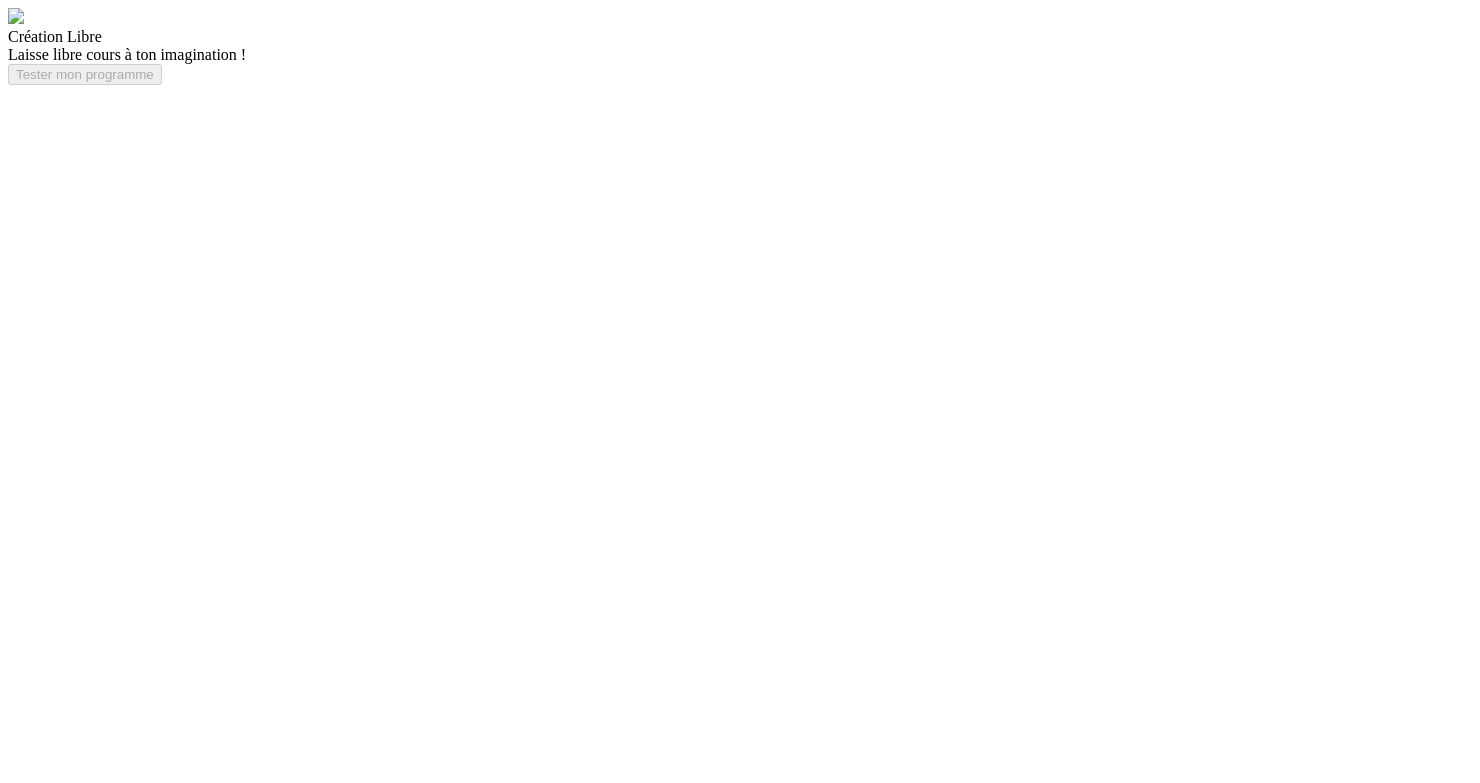 click at bounding box center (637, 386) 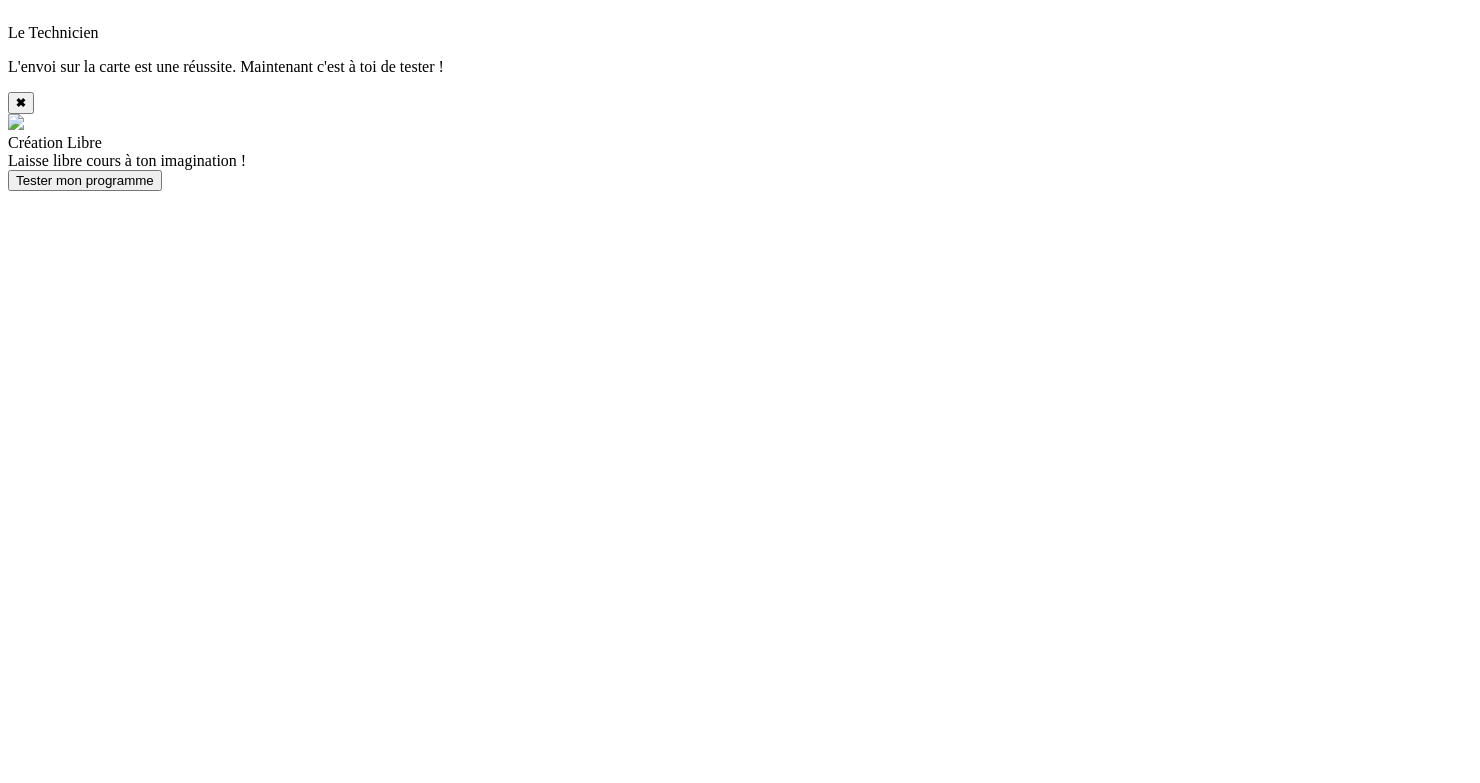click on "Tester mon programme" at bounding box center [85, 180] 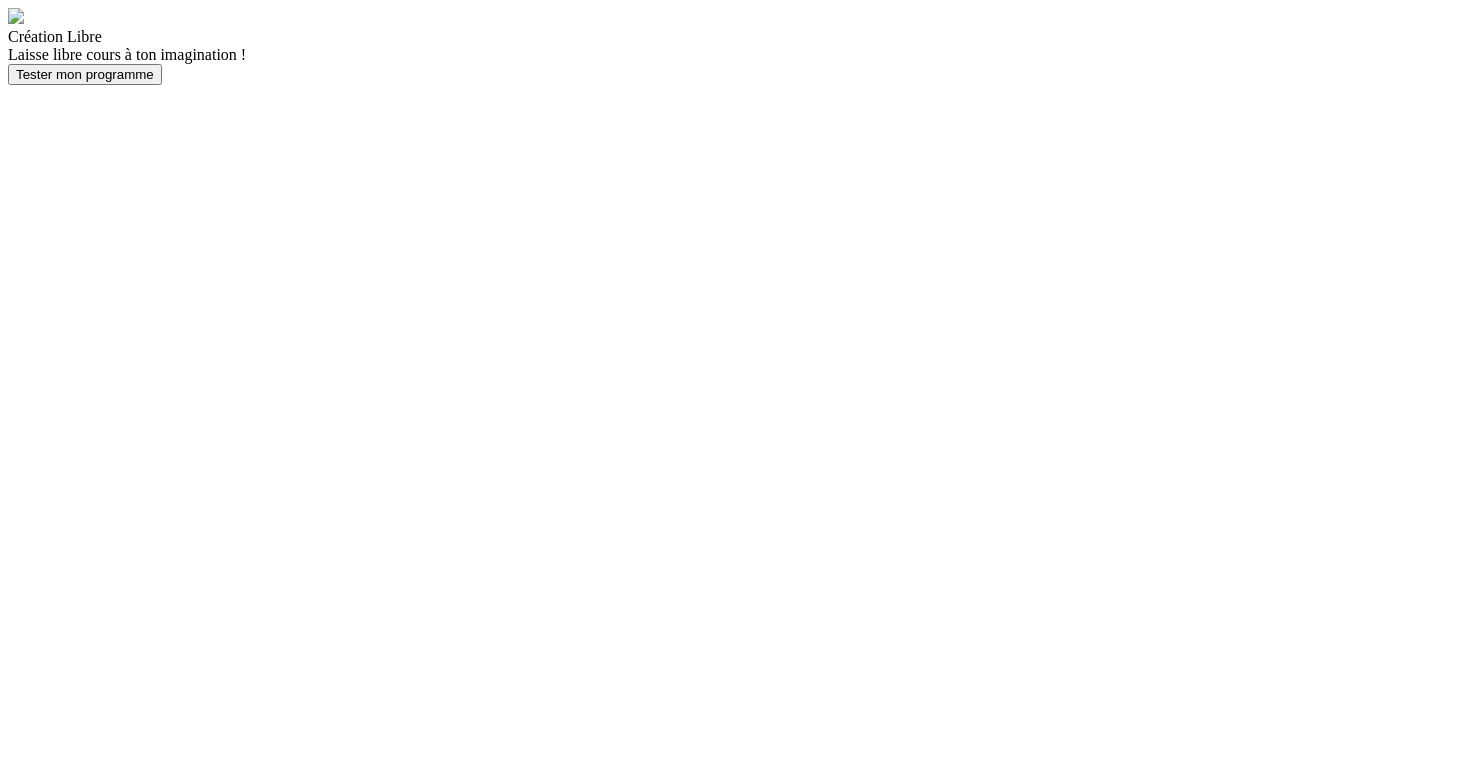 click on "Tester mon programme" at bounding box center (85, 74) 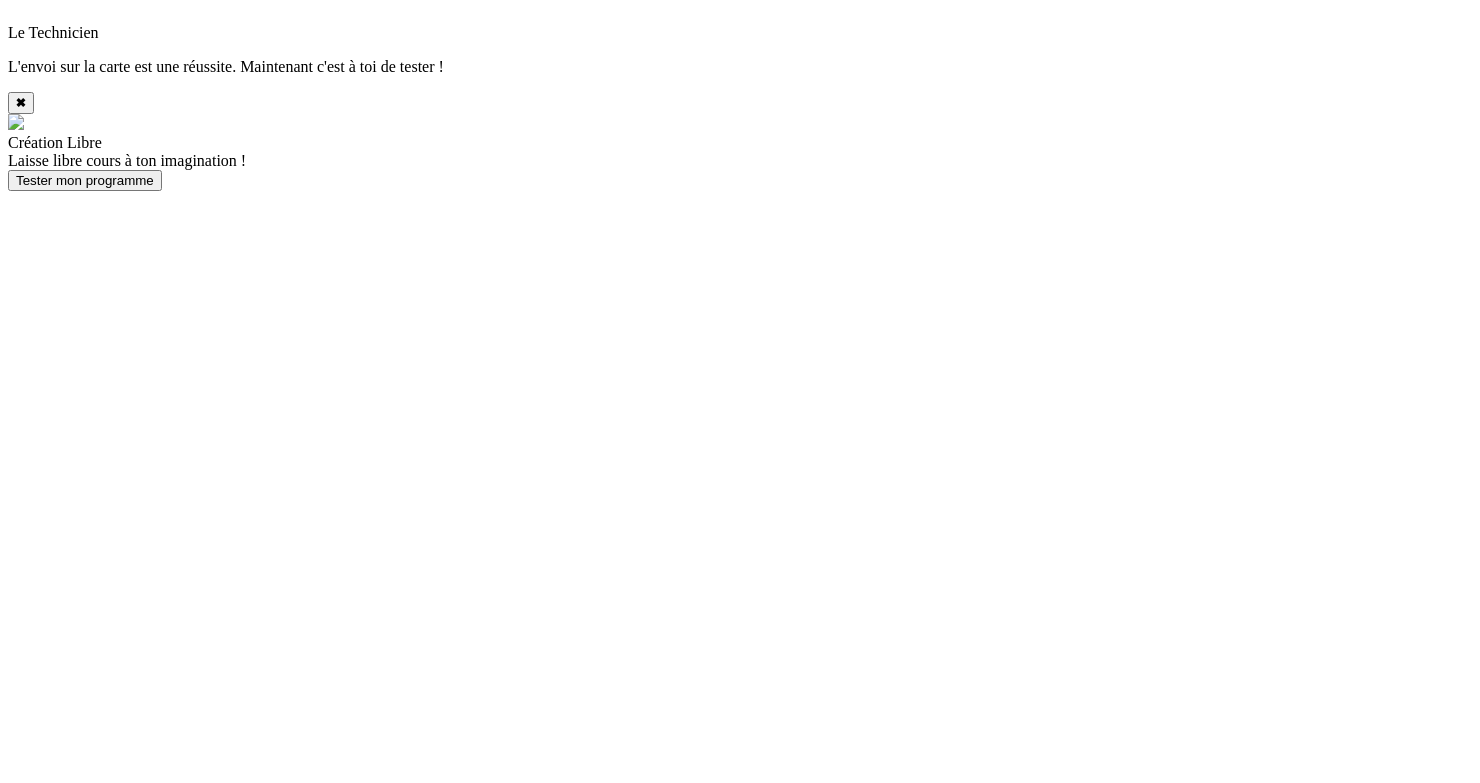 click on "Tester mon programme" at bounding box center (85, 180) 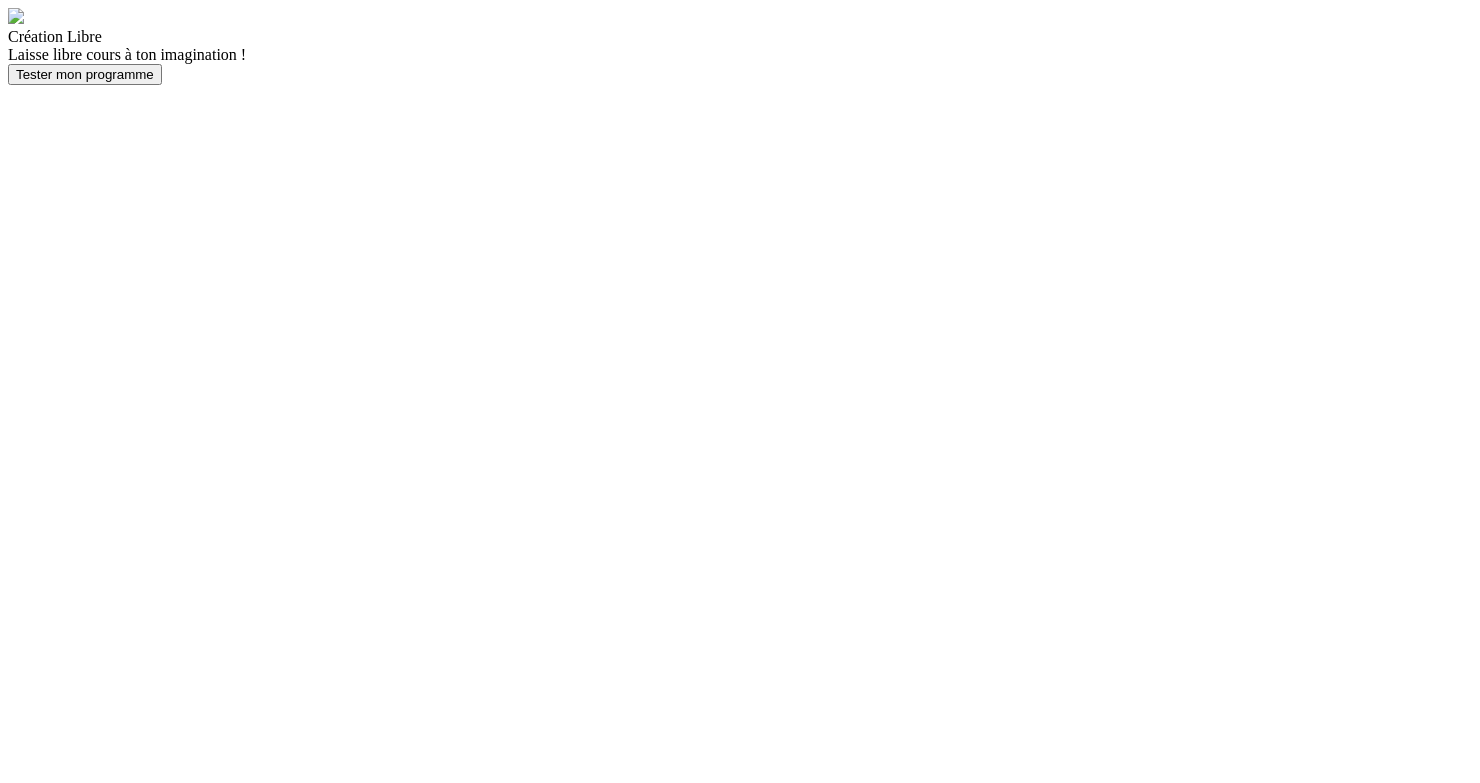 click on "Tester mon programme" at bounding box center [85, 74] 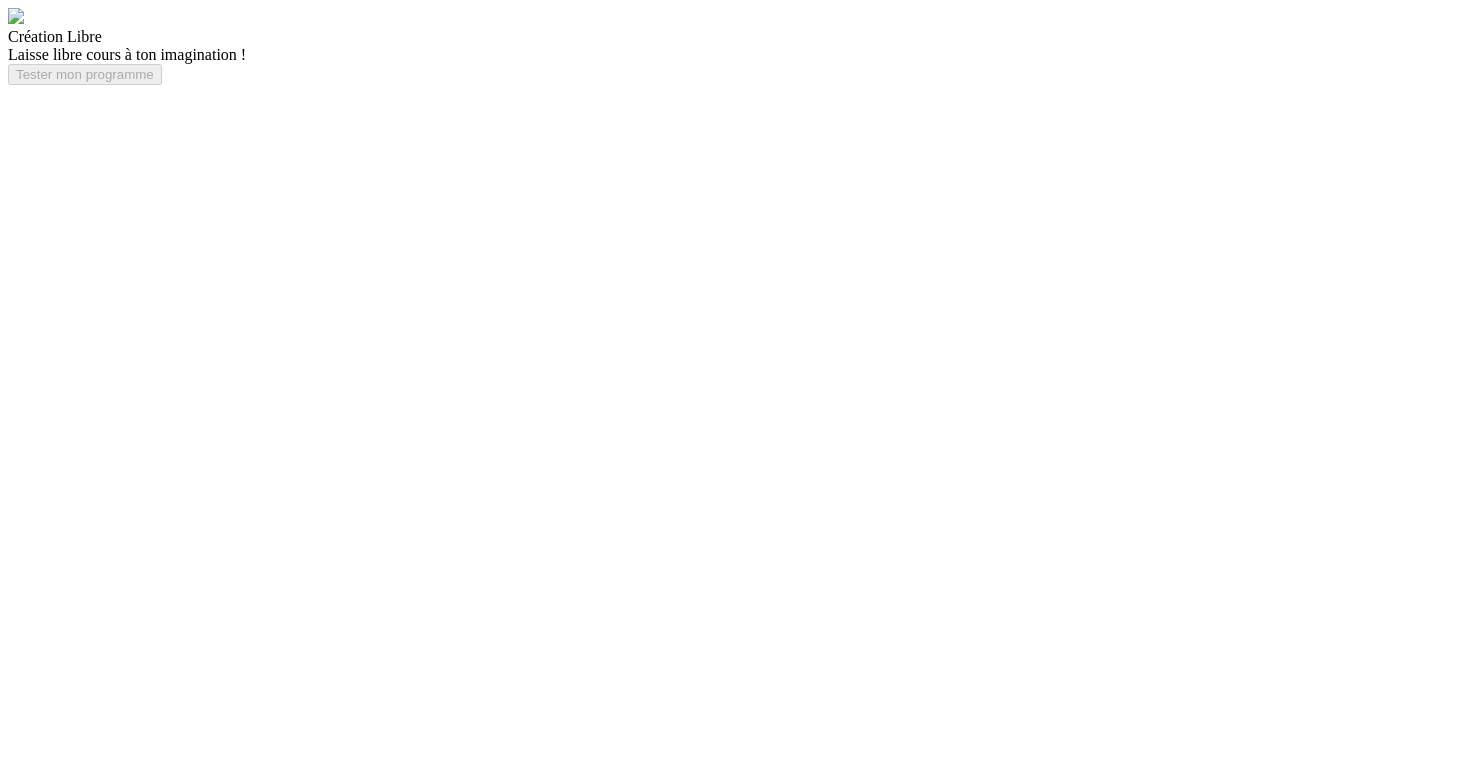 click on "Tester mon programme" at bounding box center (740, 74) 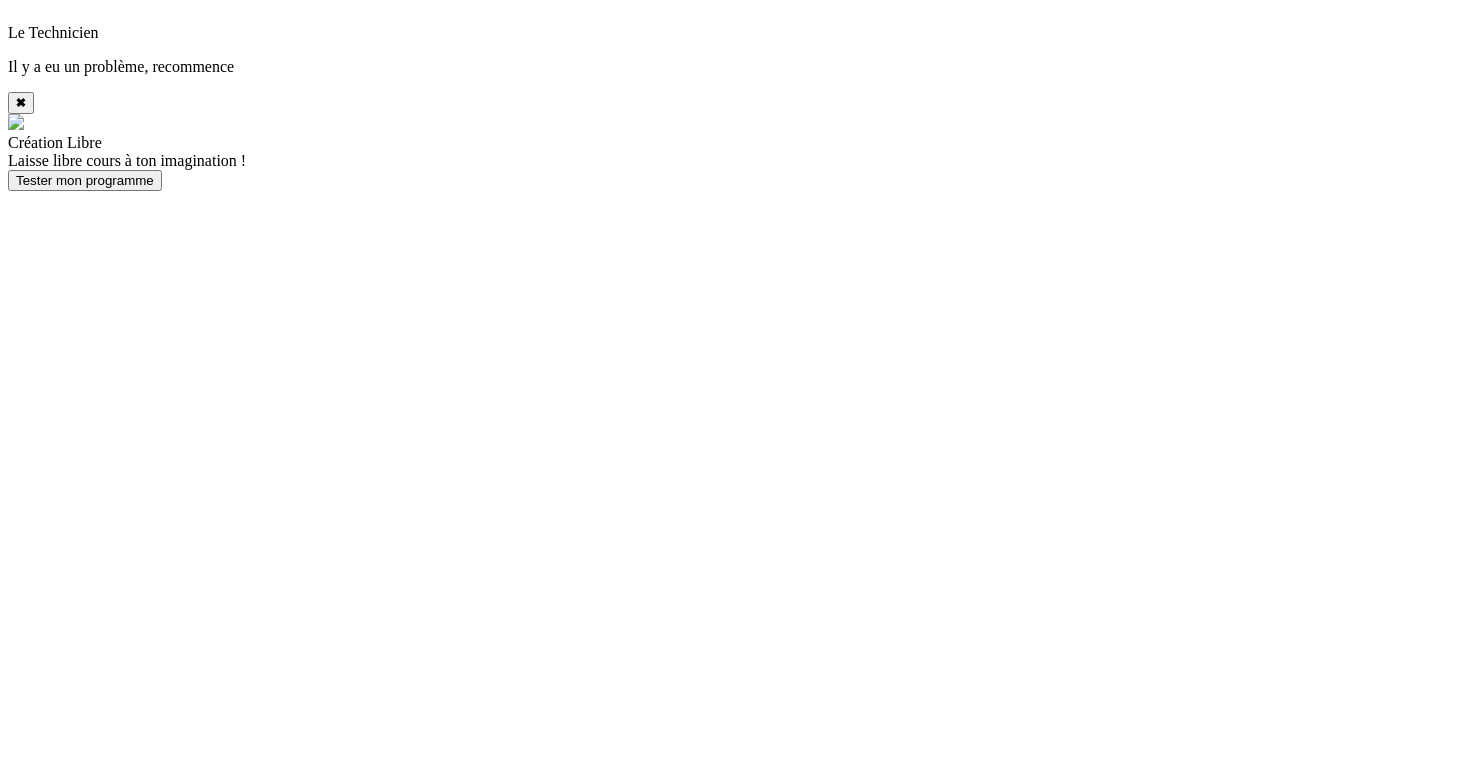 click on "Tester mon programme" at bounding box center [85, 180] 